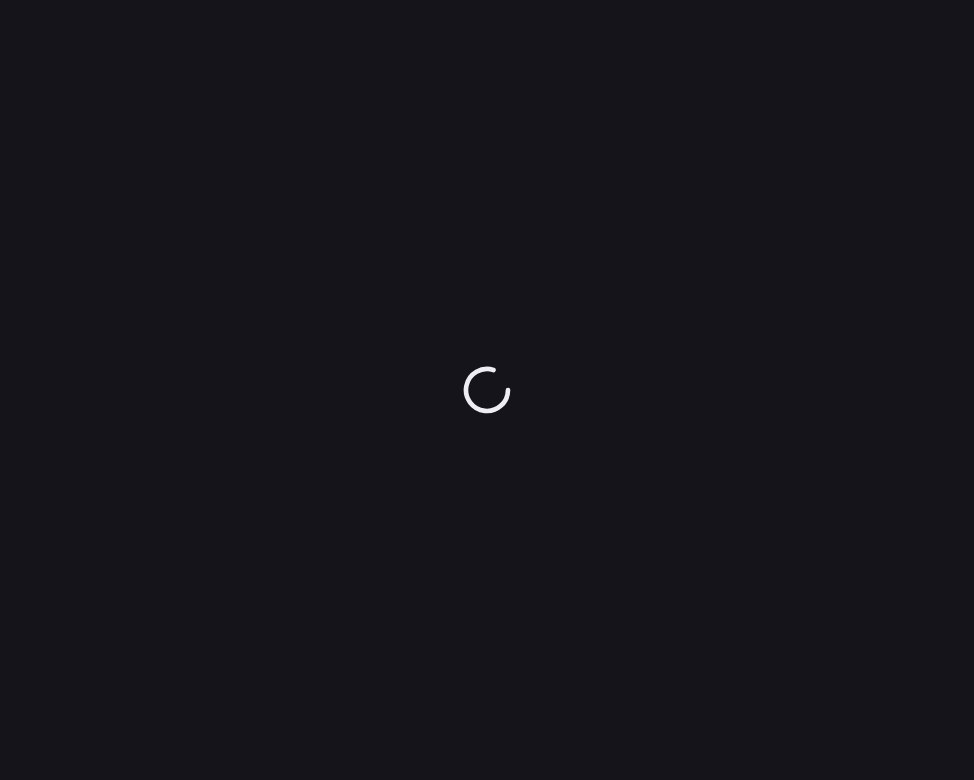 scroll, scrollTop: 0, scrollLeft: 0, axis: both 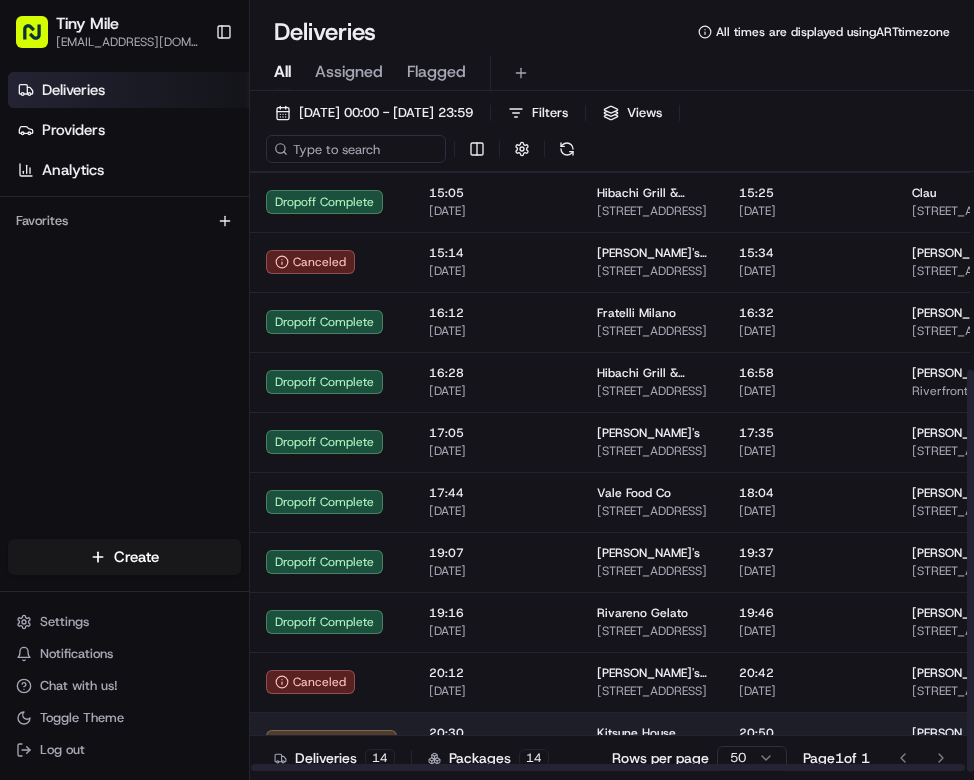 click on "20:30" at bounding box center (497, 733) 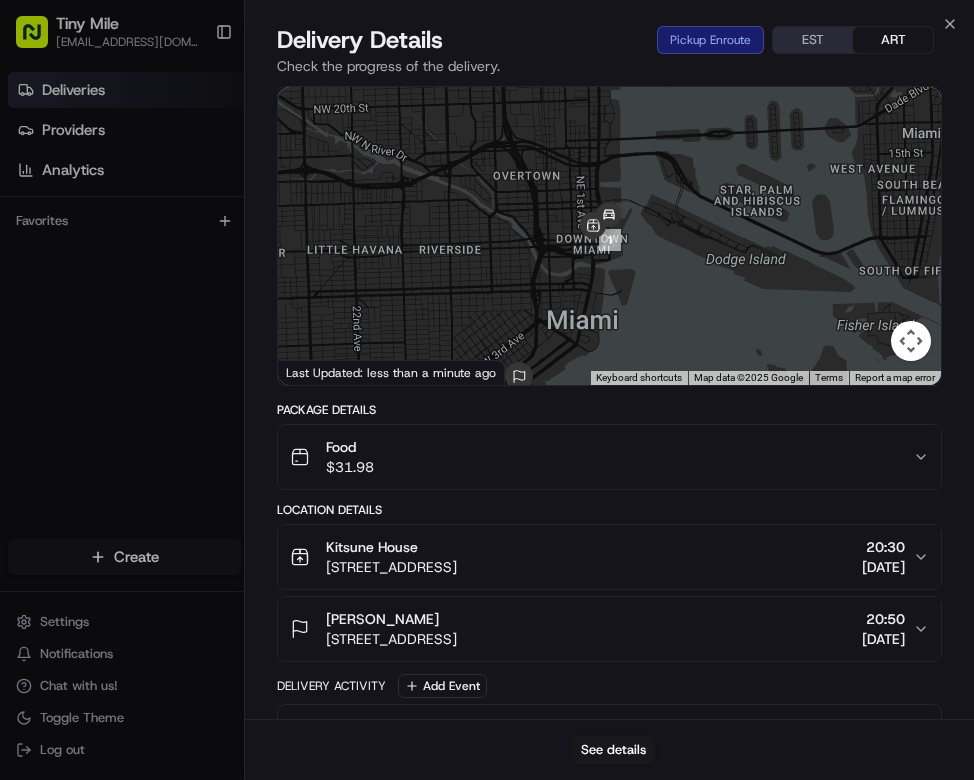 scroll, scrollTop: 34, scrollLeft: 0, axis: vertical 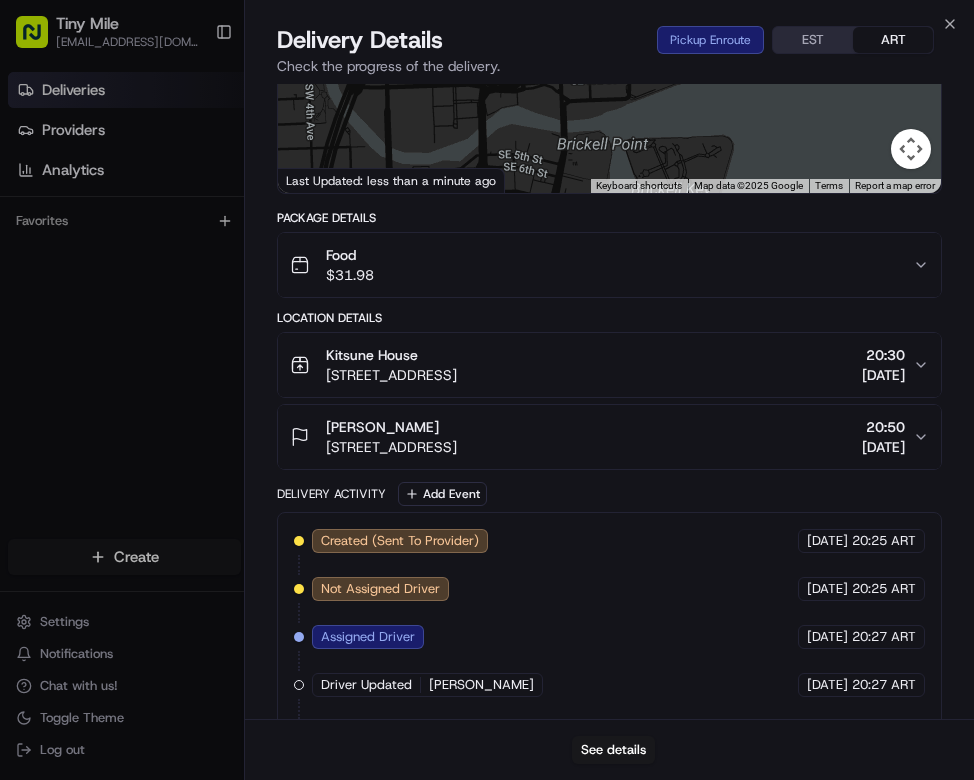 click on "Food $ 31.98" at bounding box center (610, 265) 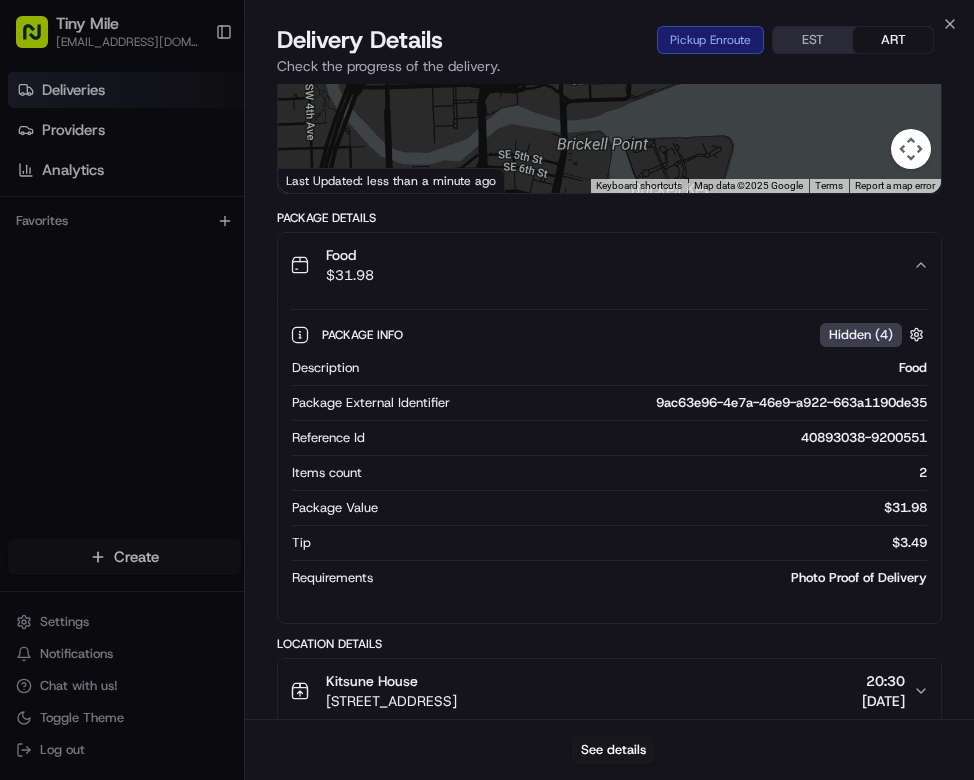 click on "Food $ 31.98" at bounding box center (610, 265) 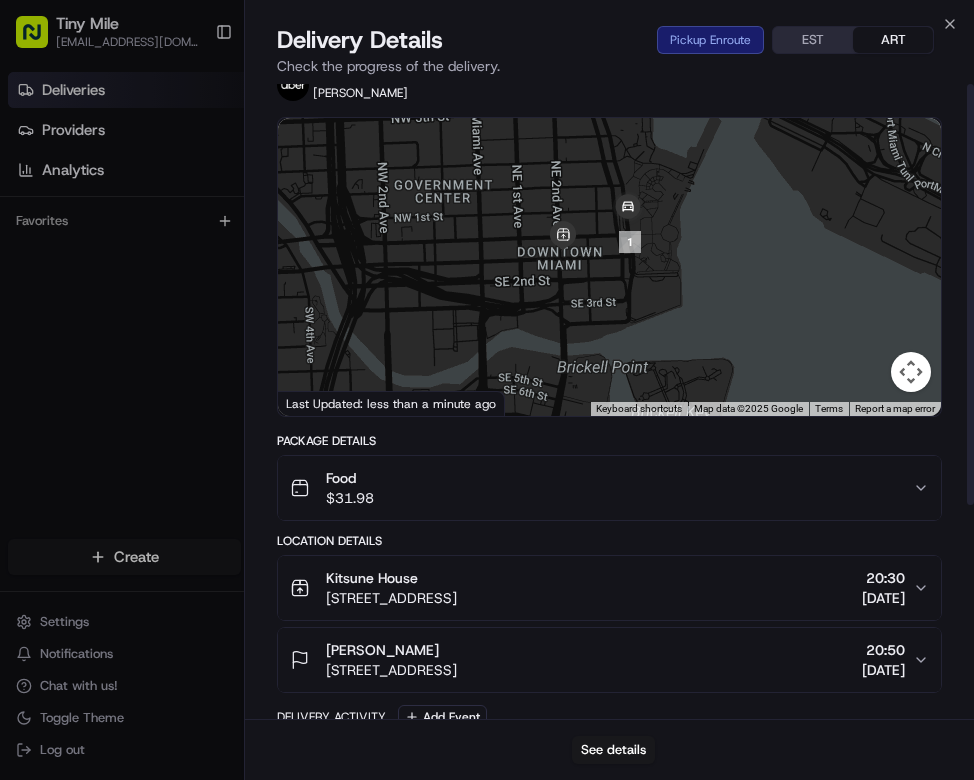 scroll, scrollTop: 0, scrollLeft: 0, axis: both 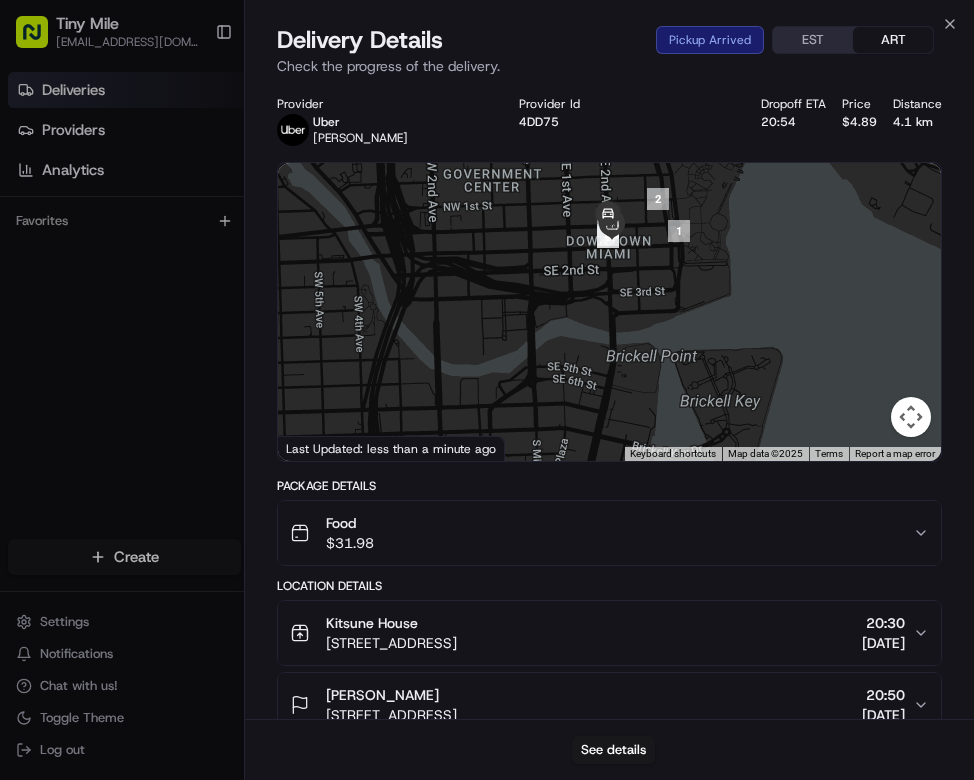drag, startPoint x: 622, startPoint y: 303, endPoint x: 620, endPoint y: 323, distance: 20.09975 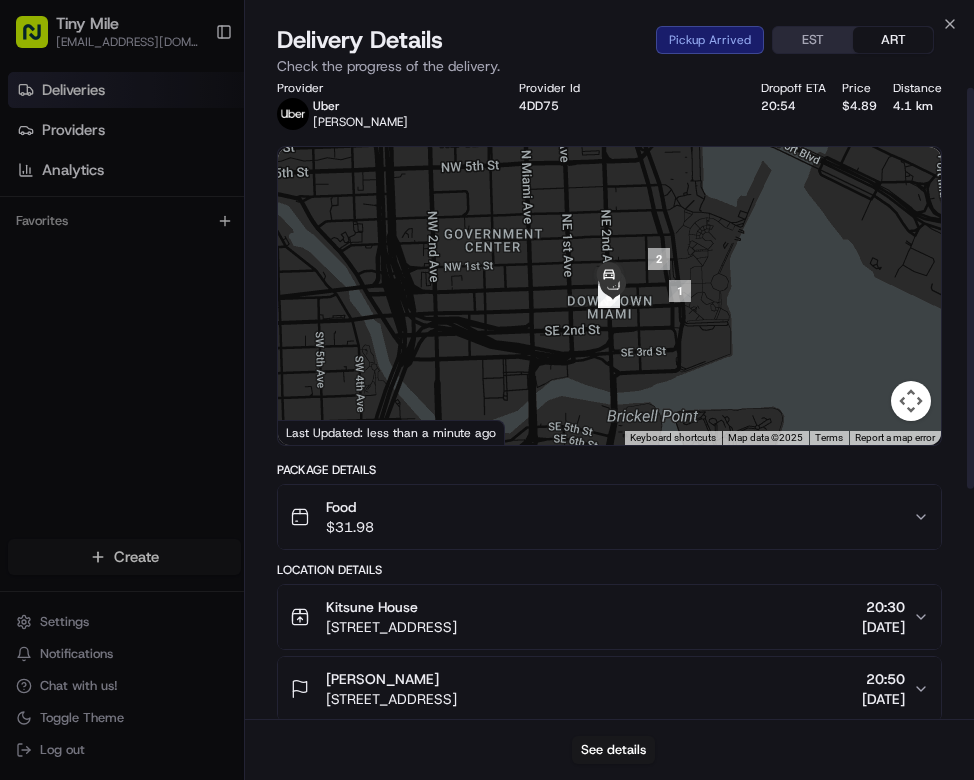 scroll, scrollTop: 0, scrollLeft: 0, axis: both 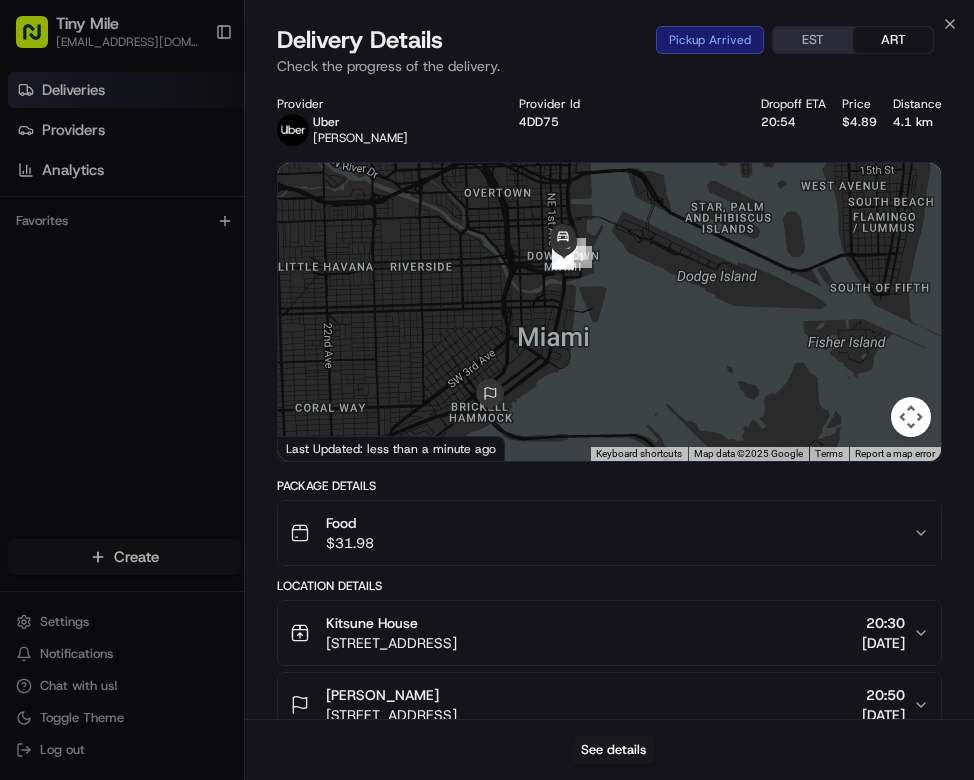 drag, startPoint x: 598, startPoint y: 360, endPoint x: 590, endPoint y: 272, distance: 88.362885 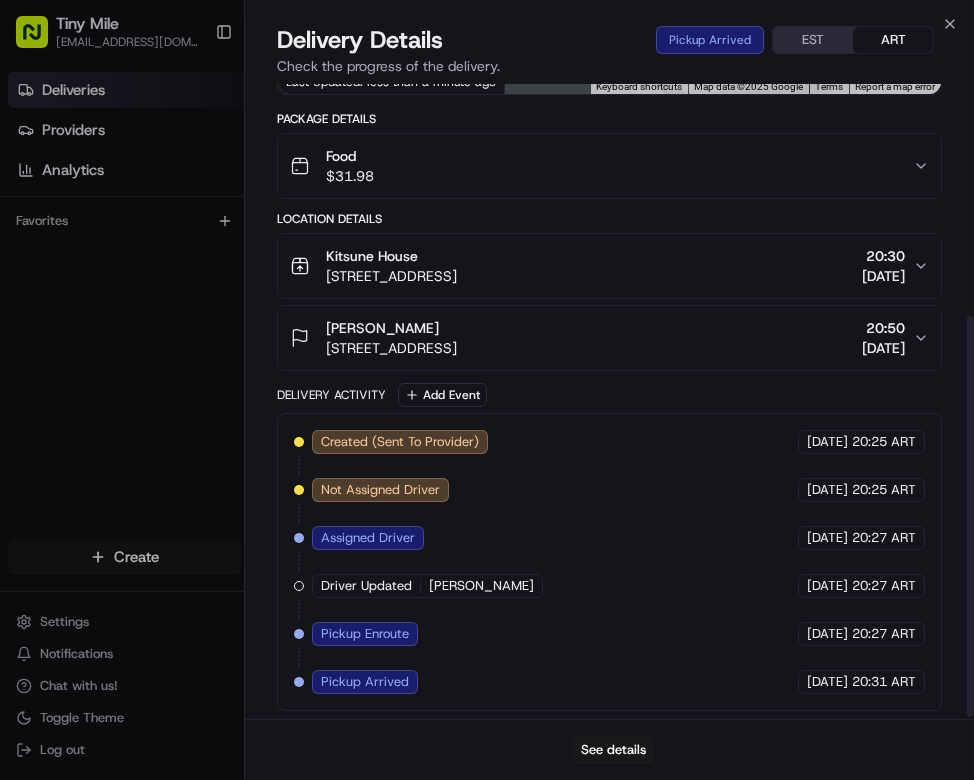 scroll, scrollTop: 371, scrollLeft: 0, axis: vertical 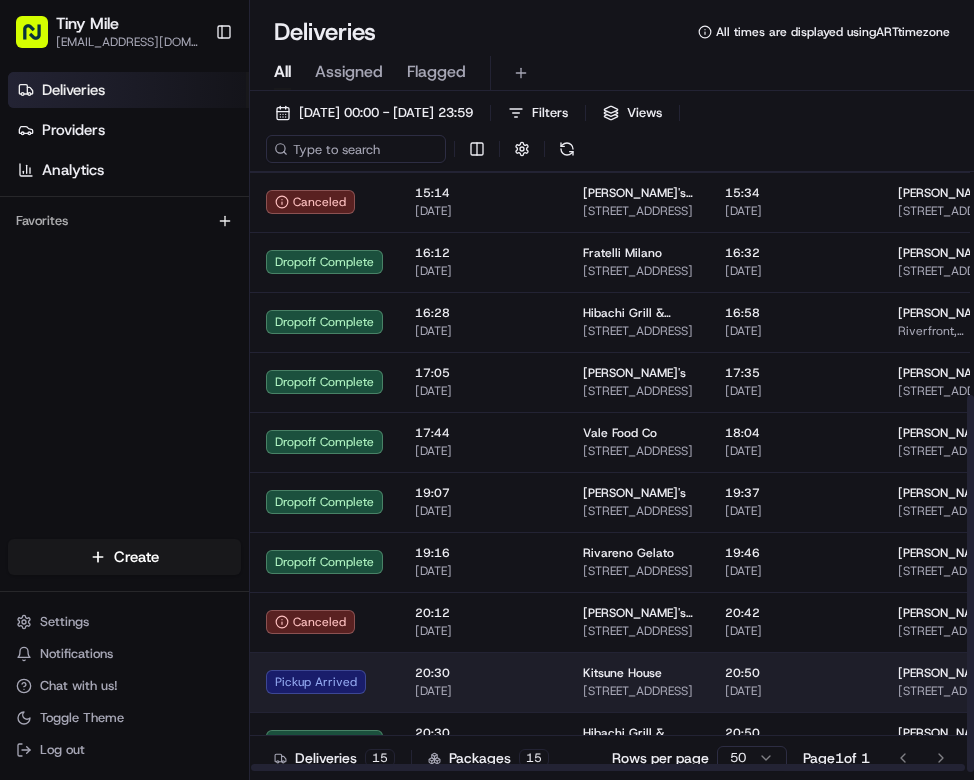 click on "20:30" at bounding box center [483, 673] 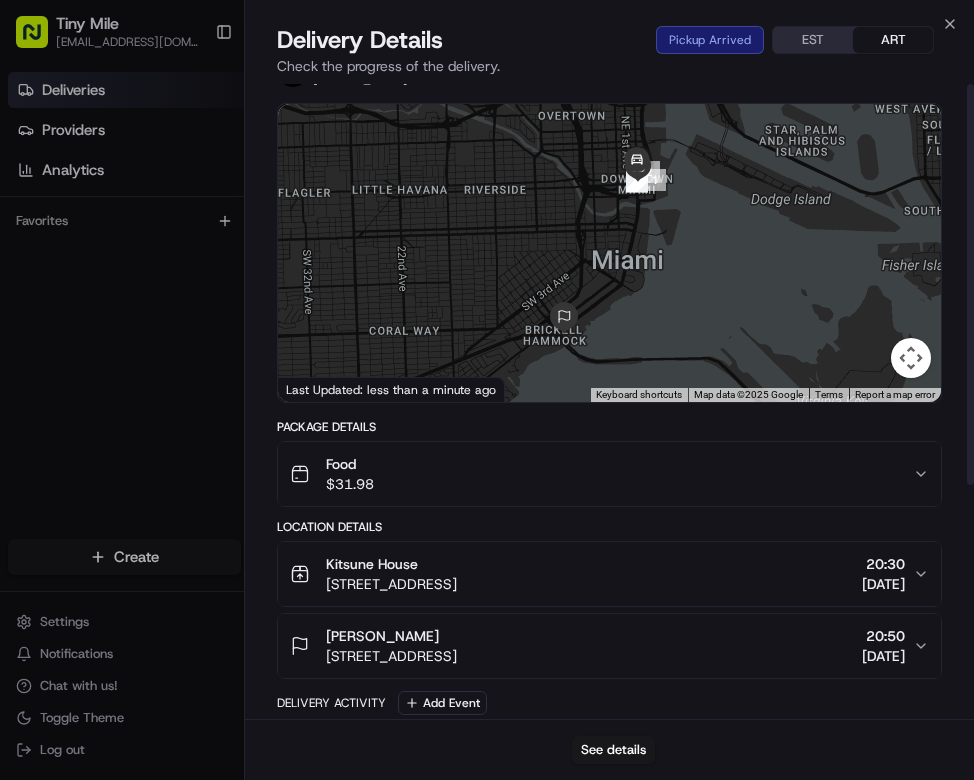 scroll, scrollTop: 0, scrollLeft: 0, axis: both 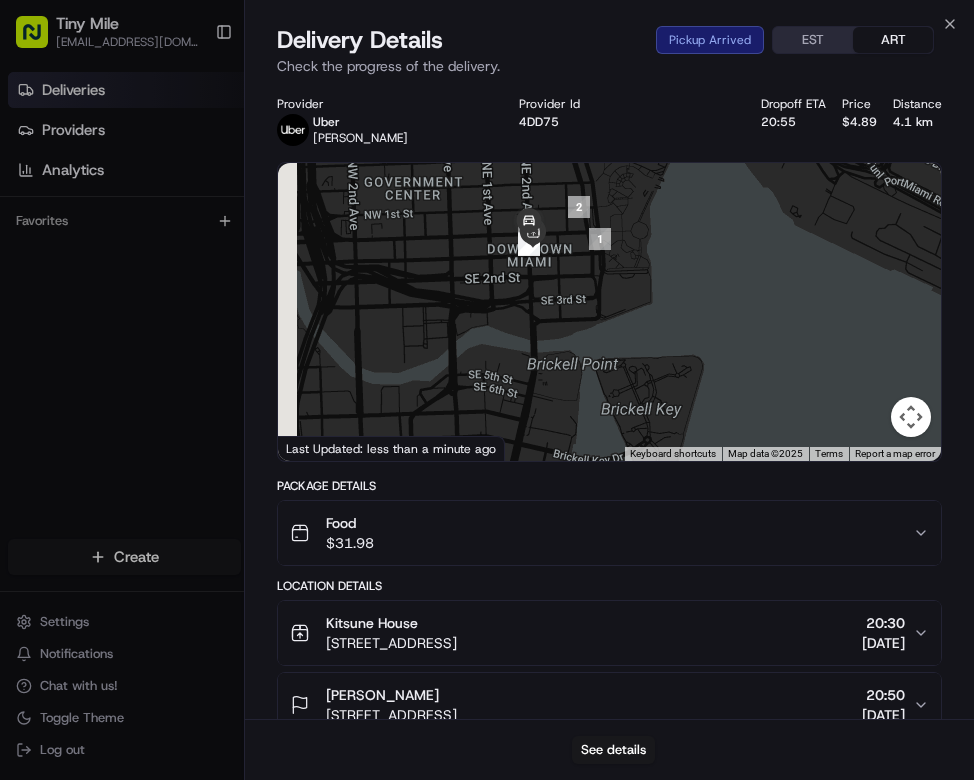 drag, startPoint x: 541, startPoint y: 273, endPoint x: 602, endPoint y: 284, distance: 61.983868 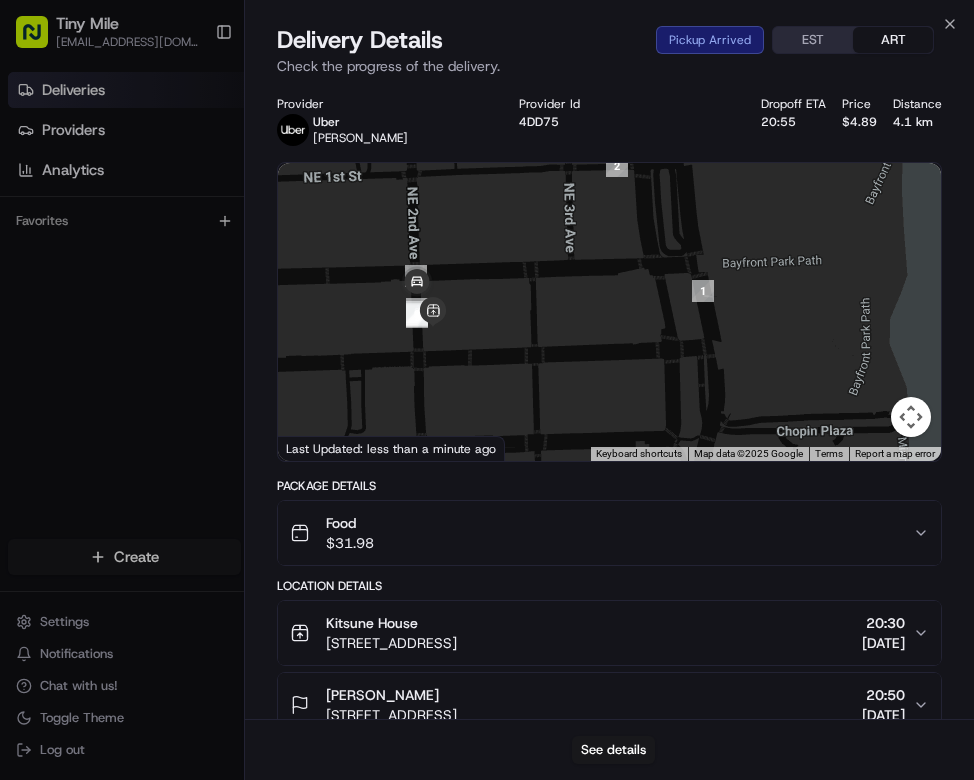 drag, startPoint x: 388, startPoint y: 315, endPoint x: 380, endPoint y: 325, distance: 12.806249 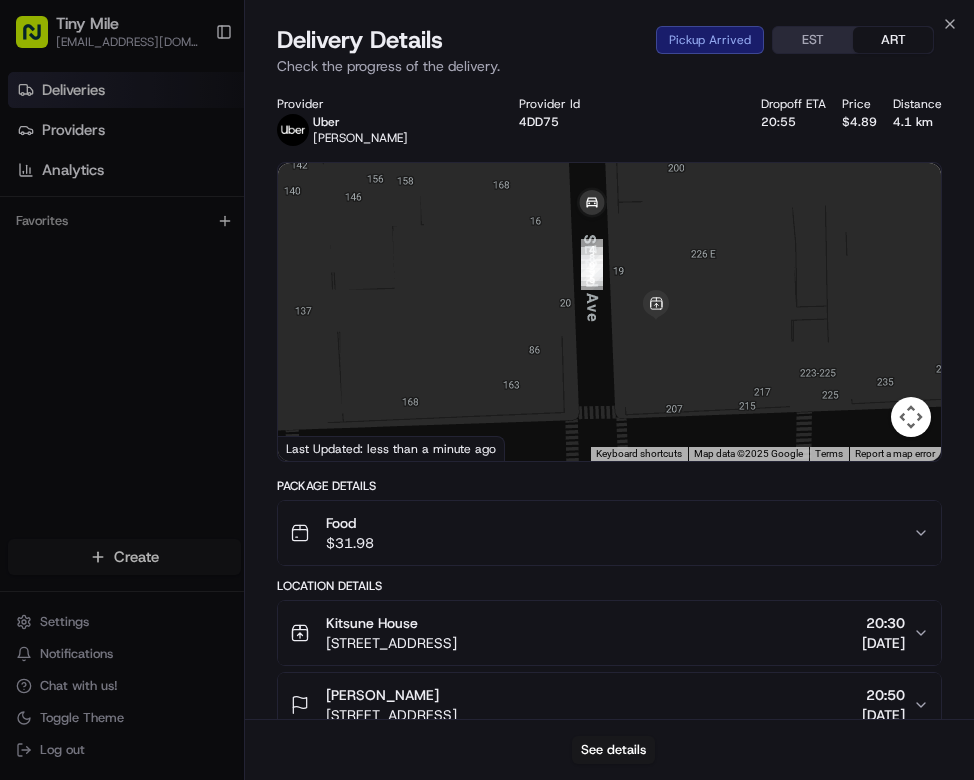 drag, startPoint x: 408, startPoint y: 335, endPoint x: 781, endPoint y: 328, distance: 373.06567 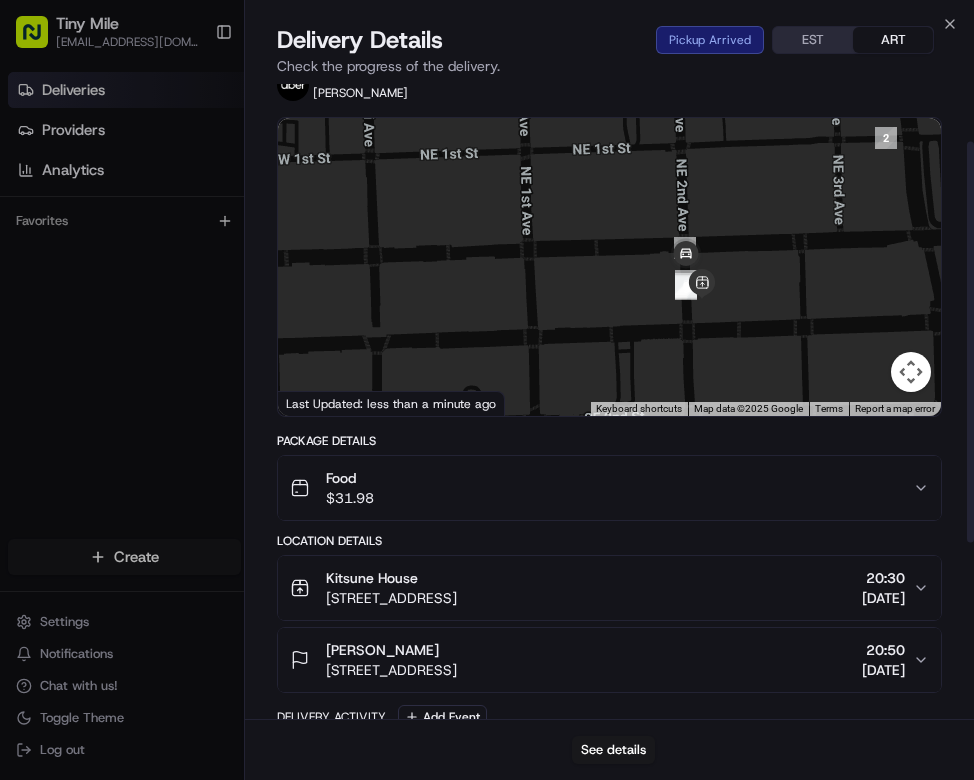 scroll, scrollTop: 0, scrollLeft: 0, axis: both 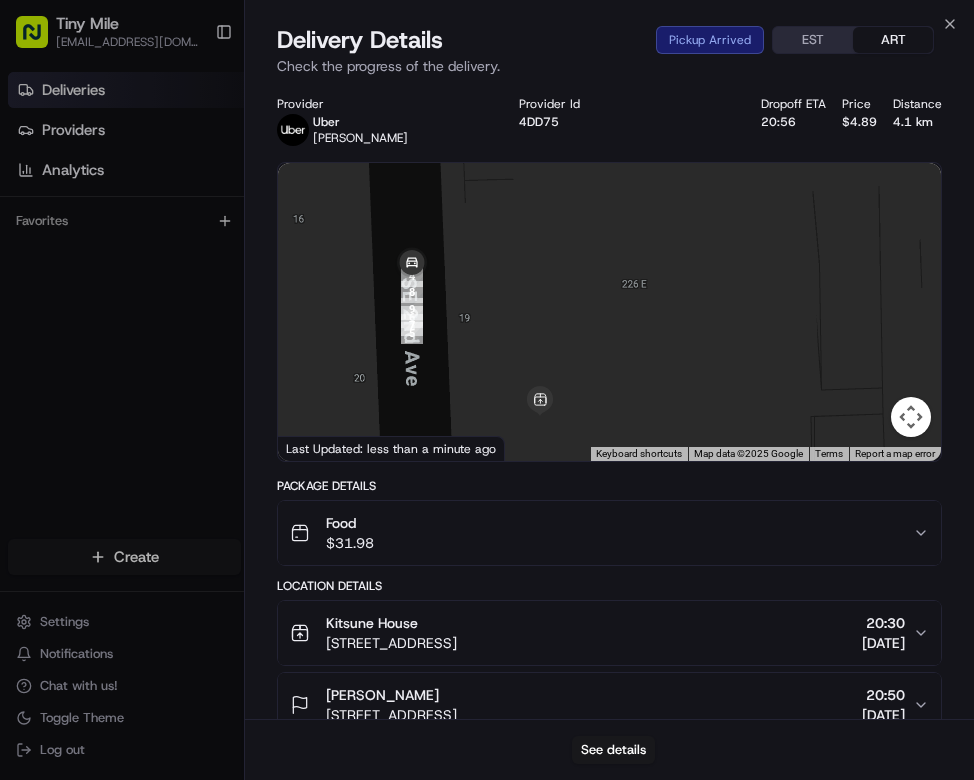 drag, startPoint x: 543, startPoint y: 355, endPoint x: 665, endPoint y: 240, distance: 167.6574 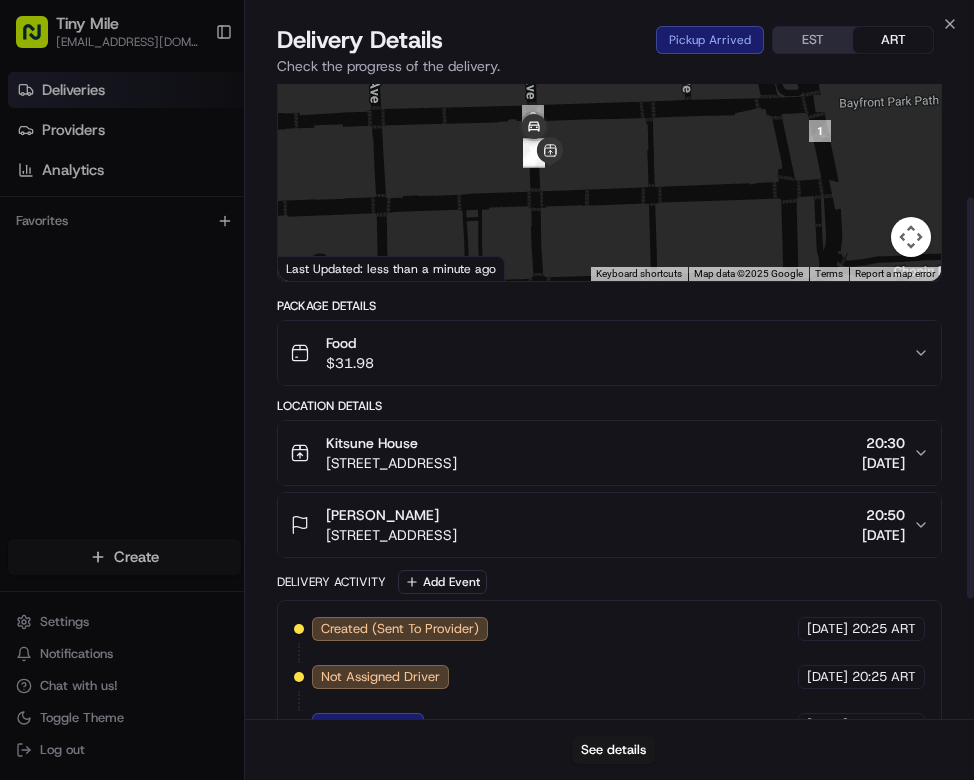 scroll, scrollTop: 0, scrollLeft: 0, axis: both 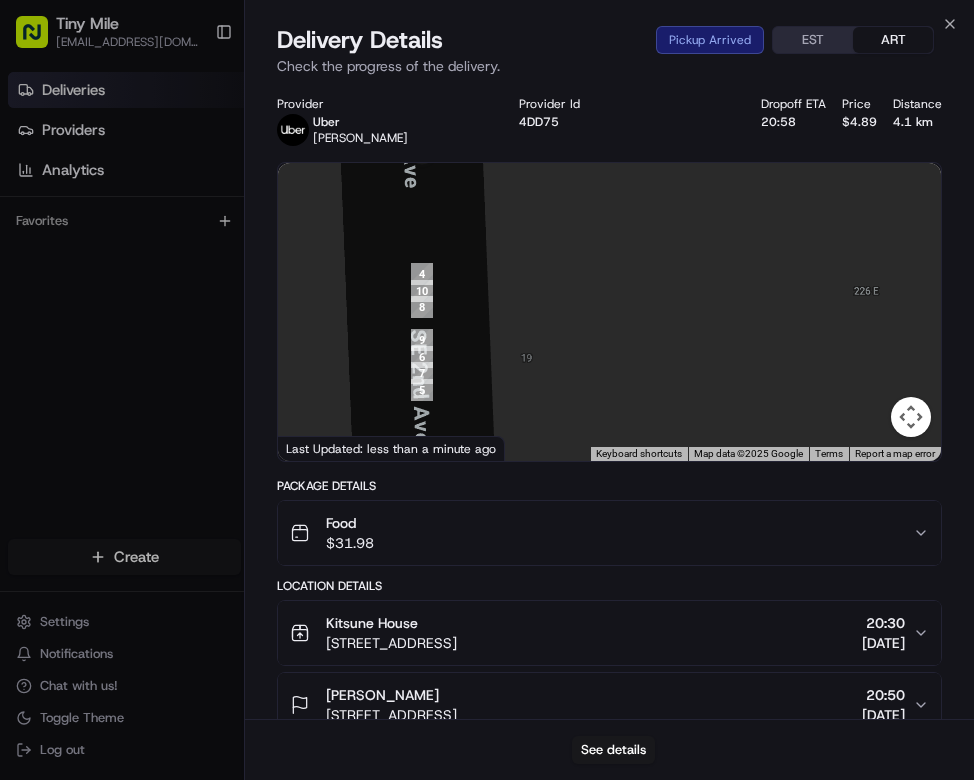 drag, startPoint x: 441, startPoint y: 270, endPoint x: 455, endPoint y: 401, distance: 131.74597 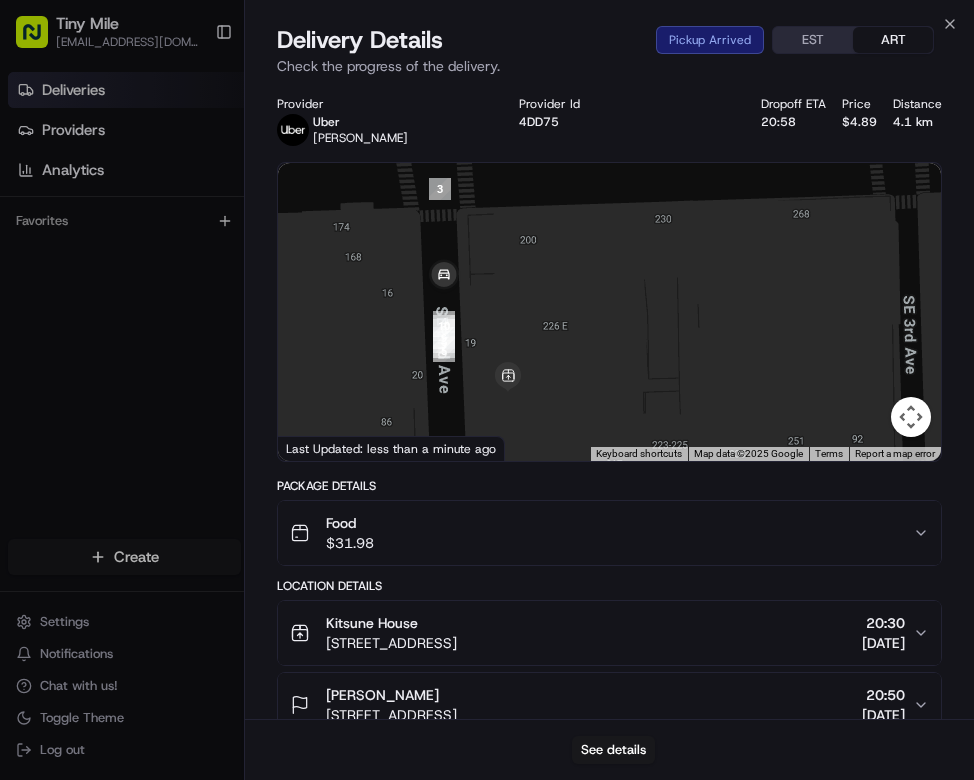 drag, startPoint x: 482, startPoint y: 274, endPoint x: 473, endPoint y: 307, distance: 34.20526 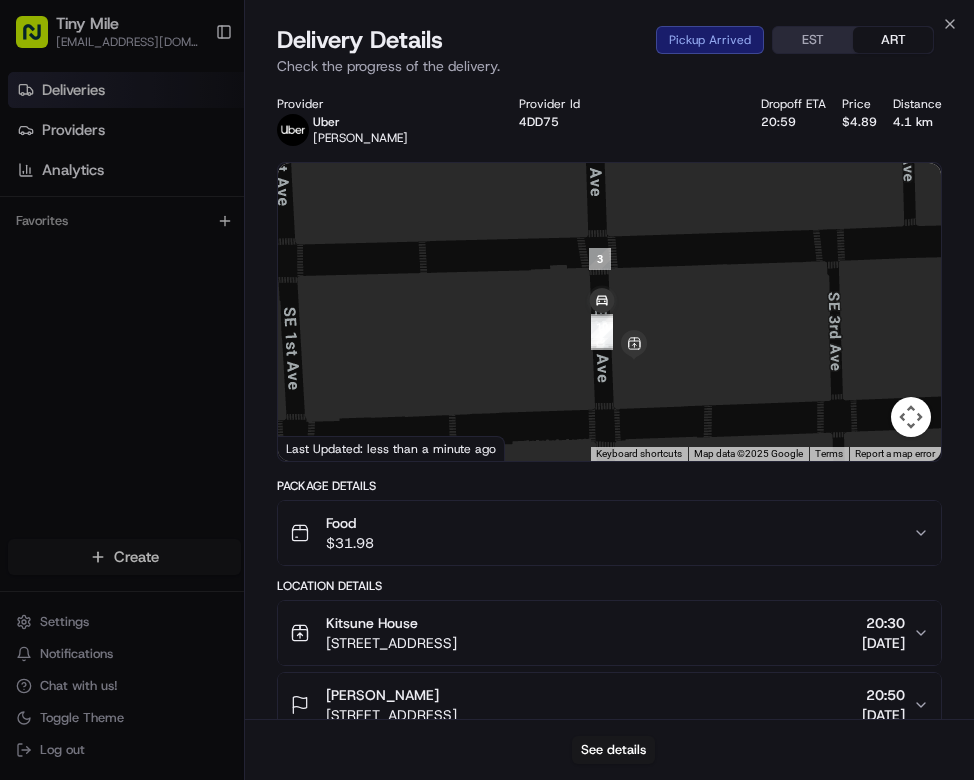 drag, startPoint x: 679, startPoint y: 316, endPoint x: 671, endPoint y: 344, distance: 29.12044 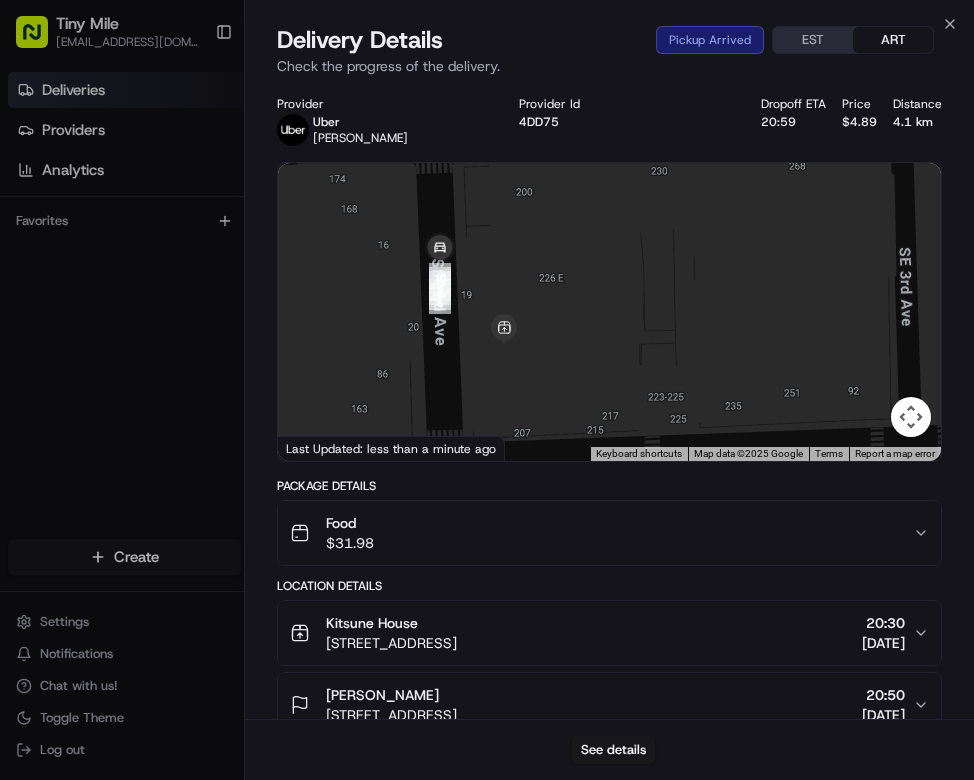 drag, startPoint x: 492, startPoint y: 332, endPoint x: 444, endPoint y: 342, distance: 49.0306 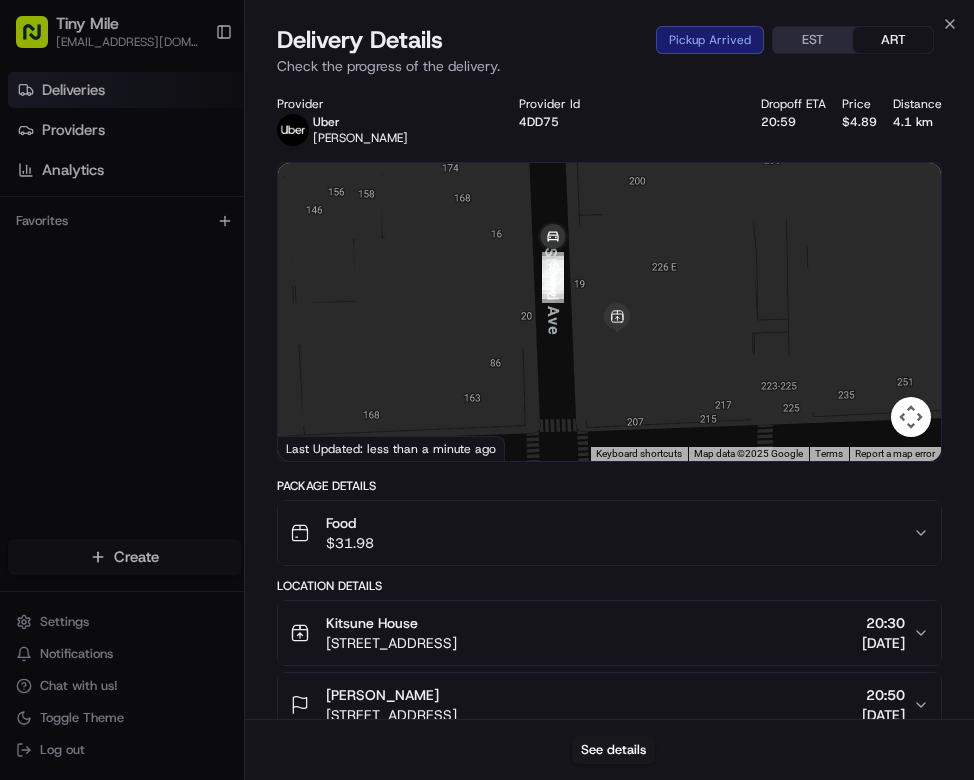 drag, startPoint x: 447, startPoint y: 290, endPoint x: 542, endPoint y: 286, distance: 95.084175 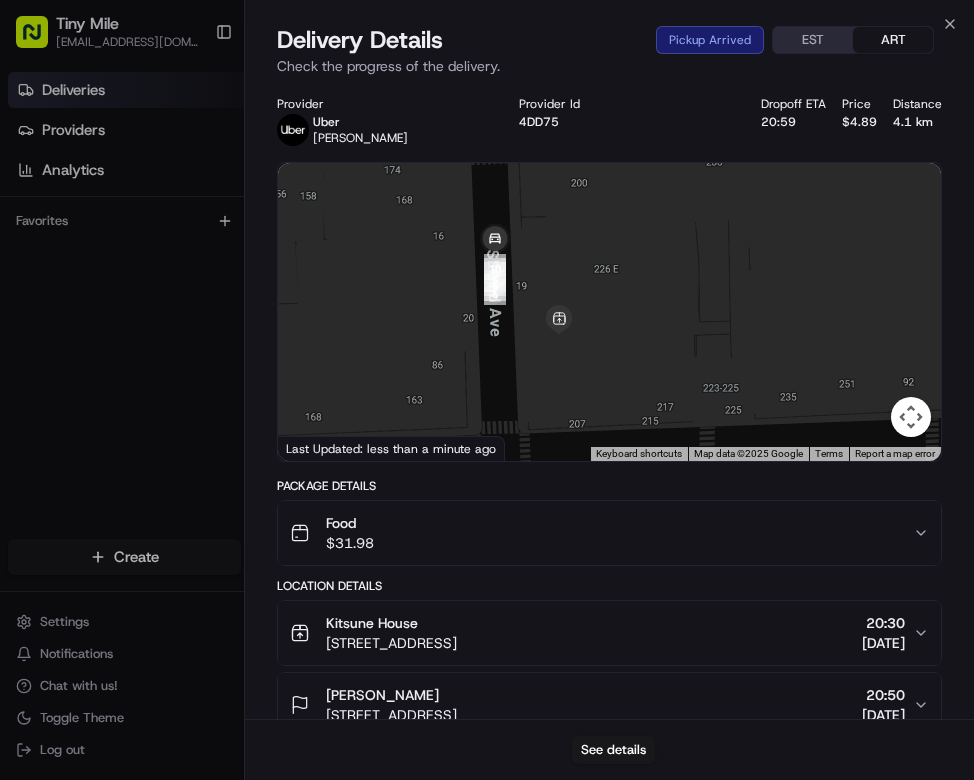 drag, startPoint x: 681, startPoint y: 268, endPoint x: 622, endPoint y: 271, distance: 59.07622 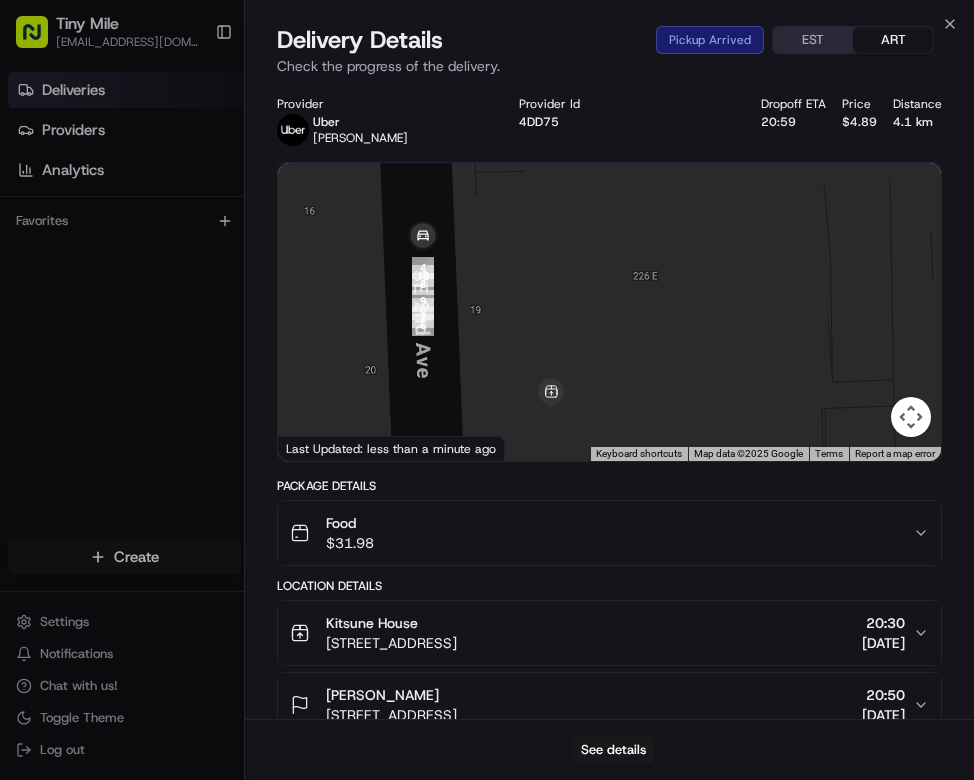drag, startPoint x: 687, startPoint y: 264, endPoint x: 626, endPoint y: 281, distance: 63.324562 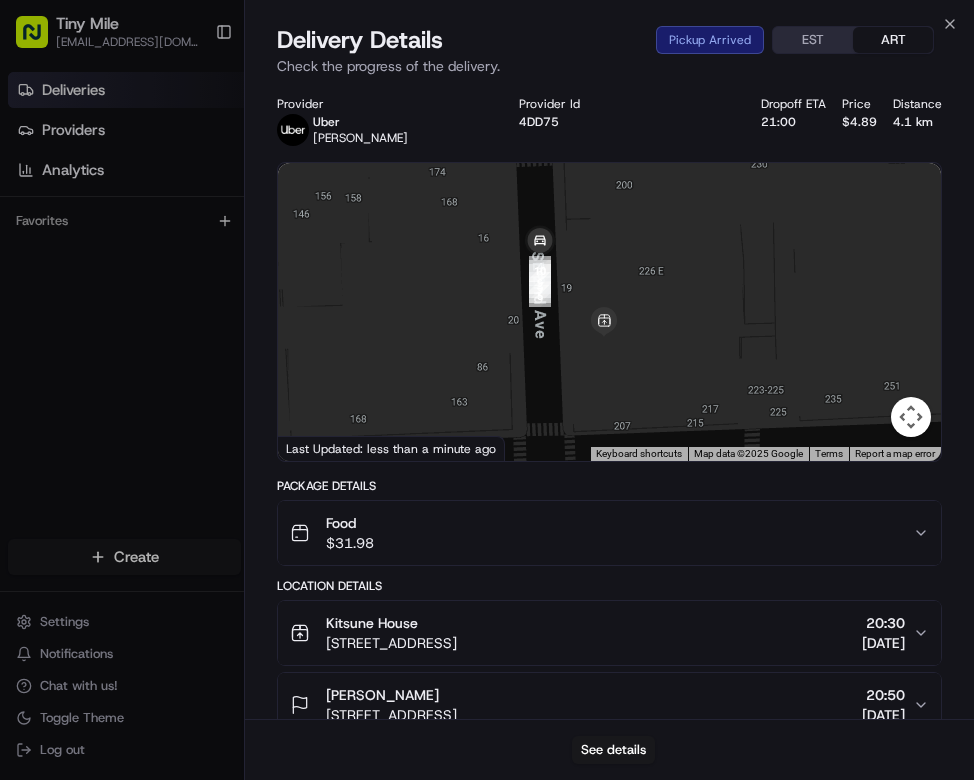 drag, startPoint x: 562, startPoint y: 269, endPoint x: 606, endPoint y: 342, distance: 85.23497 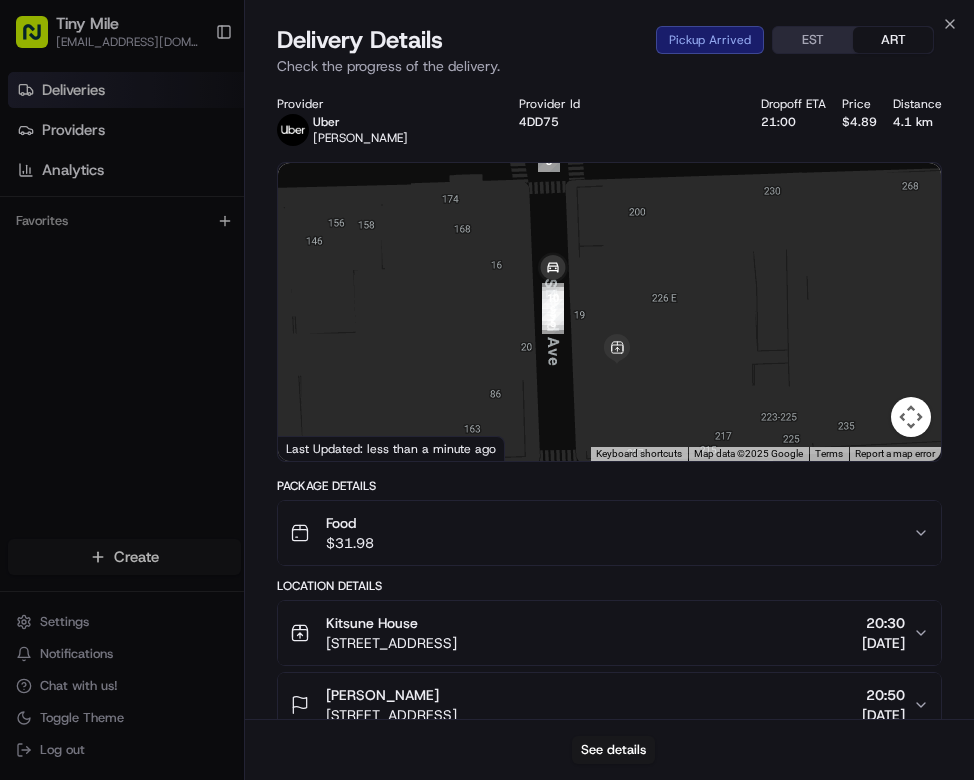 drag, startPoint x: 559, startPoint y: 317, endPoint x: 561, endPoint y: 352, distance: 35.057095 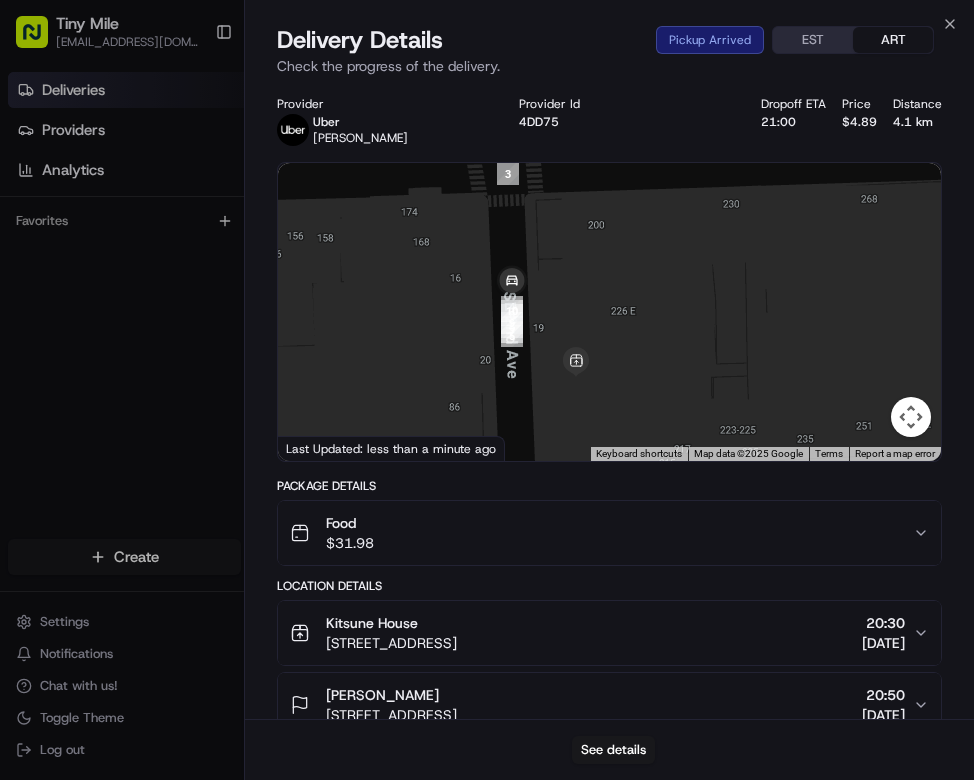 drag, startPoint x: 651, startPoint y: 356, endPoint x: 472, endPoint y: 334, distance: 180.3469 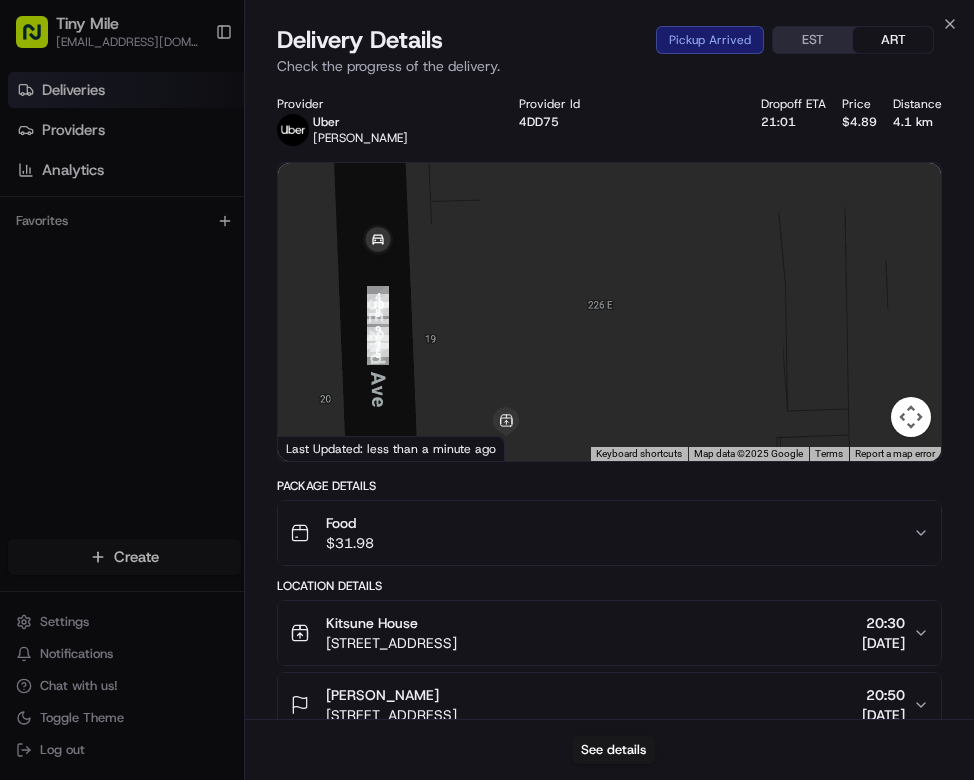 drag, startPoint x: 458, startPoint y: 351, endPoint x: 537, endPoint y: 177, distance: 191.09422 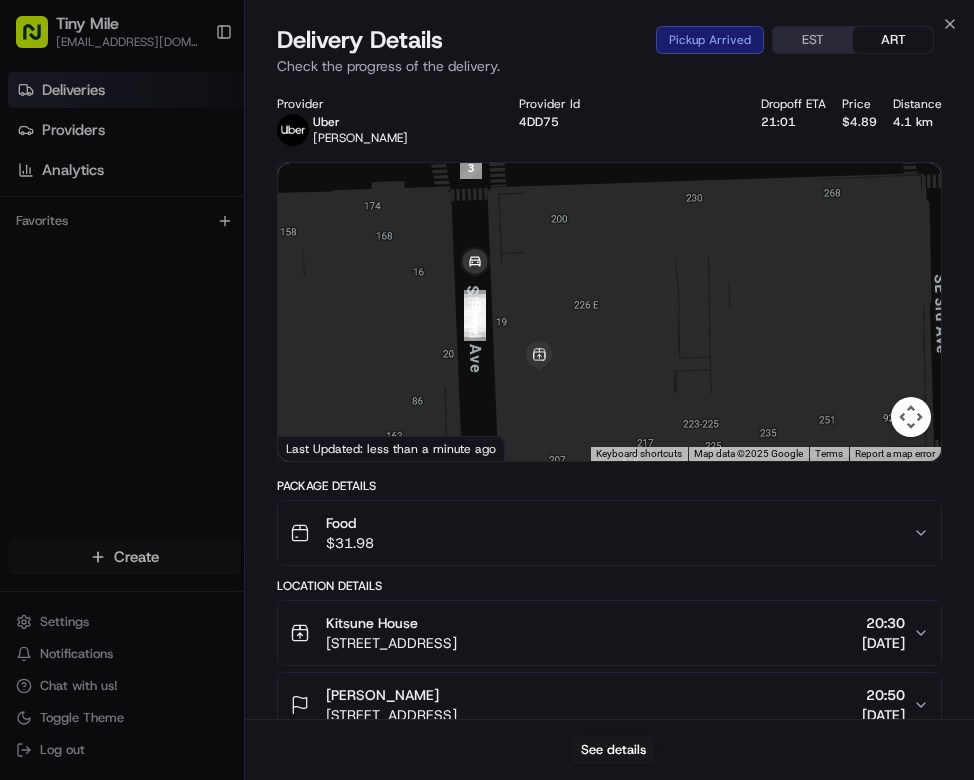 drag, startPoint x: 709, startPoint y: 405, endPoint x: 604, endPoint y: 317, distance: 137 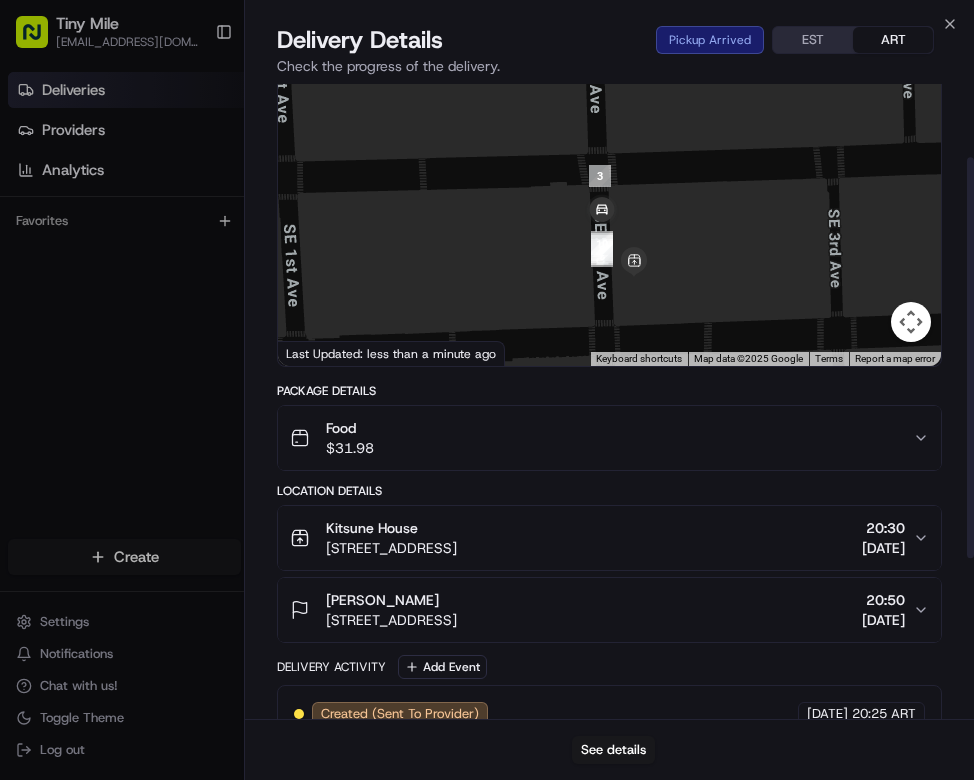 scroll, scrollTop: 130, scrollLeft: 0, axis: vertical 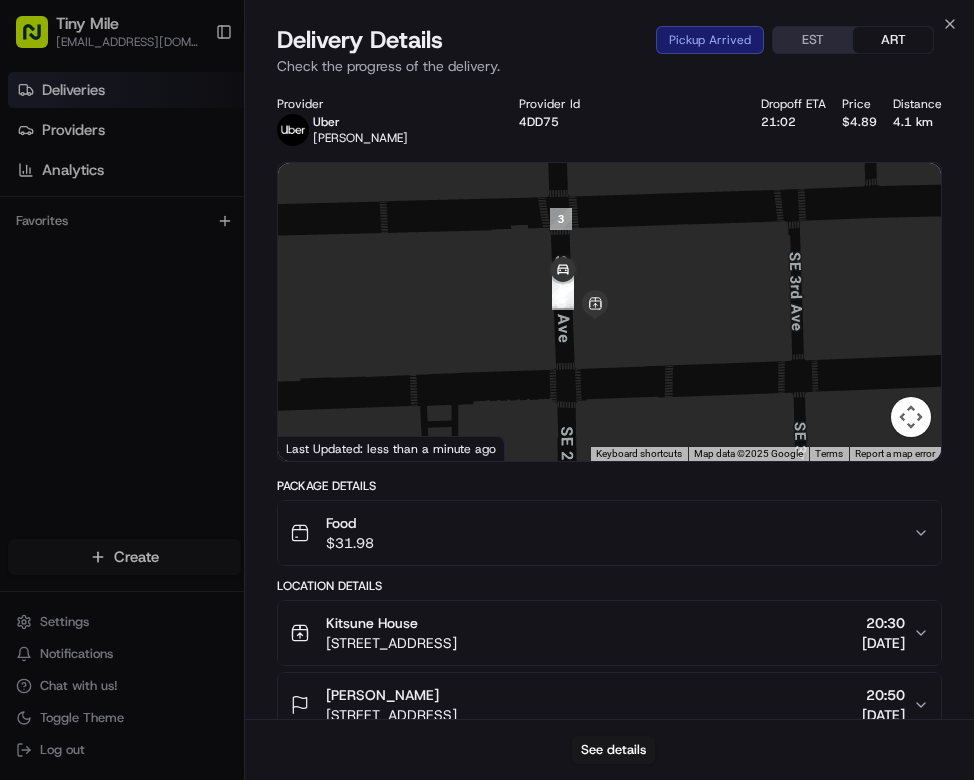 drag, startPoint x: 662, startPoint y: 391, endPoint x: 628, endPoint y: 305, distance: 92.47703 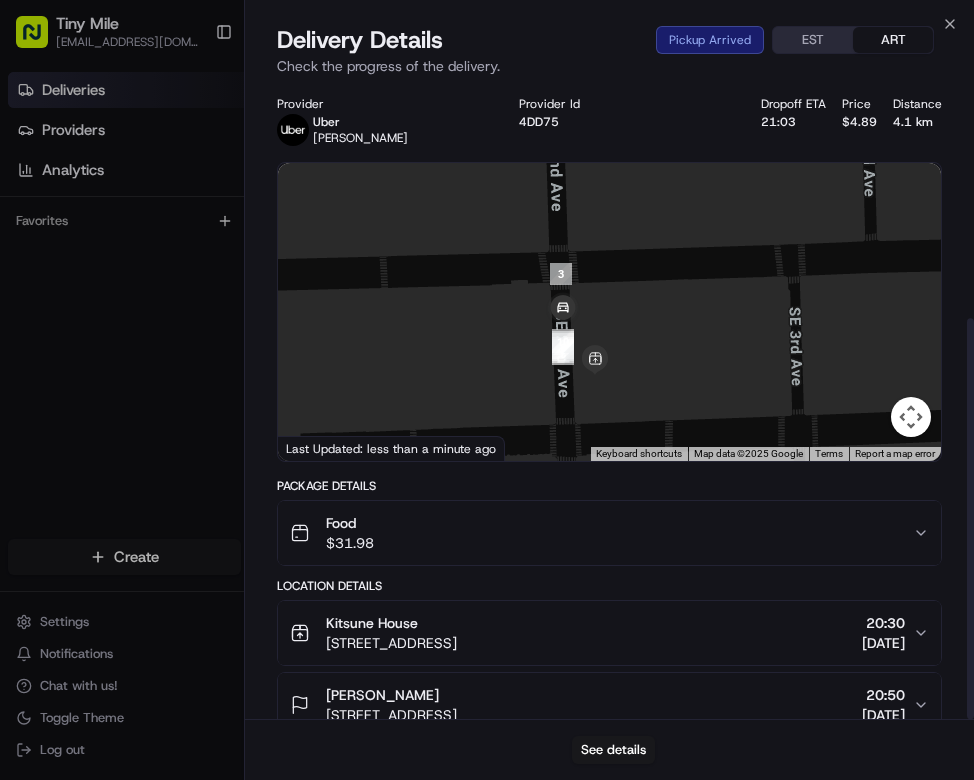 scroll, scrollTop: 371, scrollLeft: 0, axis: vertical 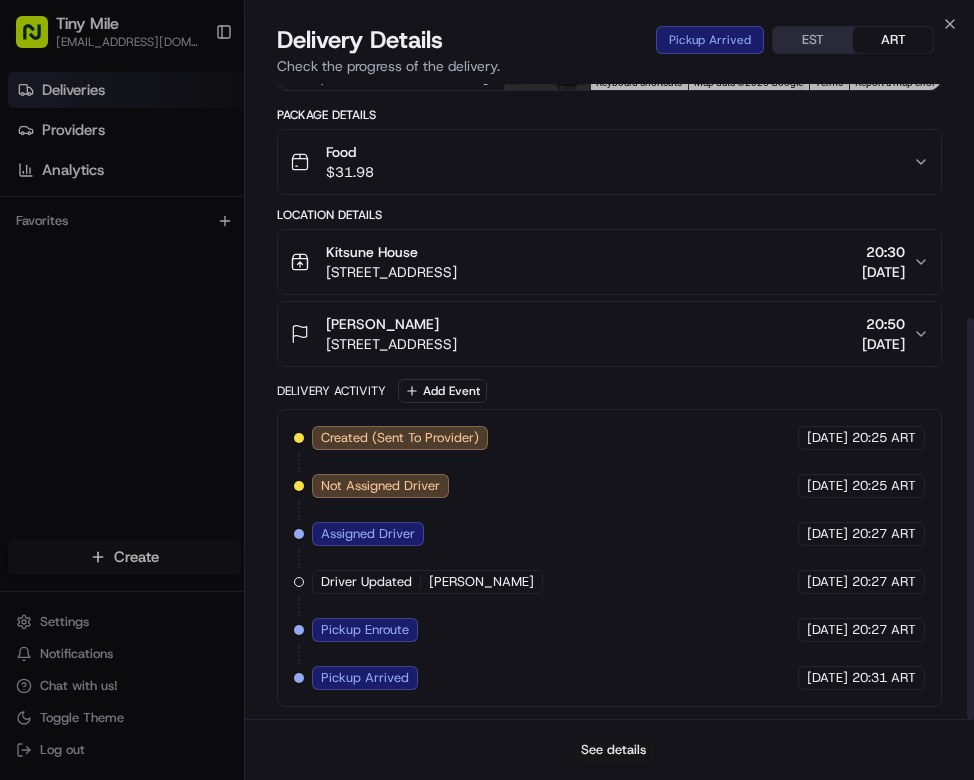 click on "See details" at bounding box center (613, 750) 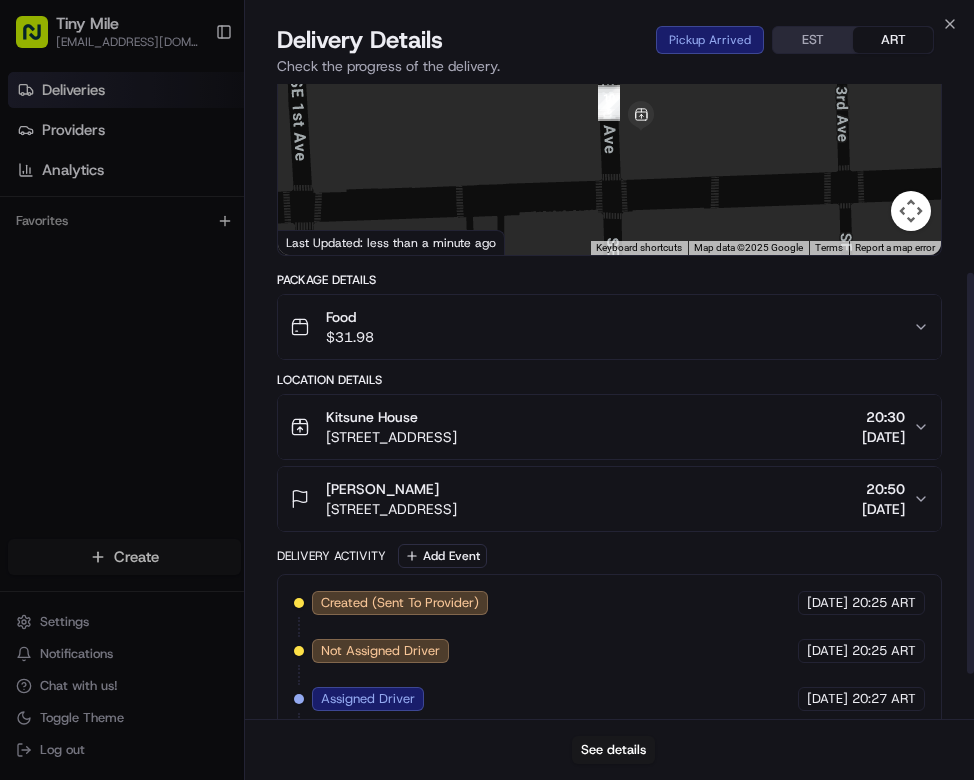 scroll, scrollTop: 0, scrollLeft: 0, axis: both 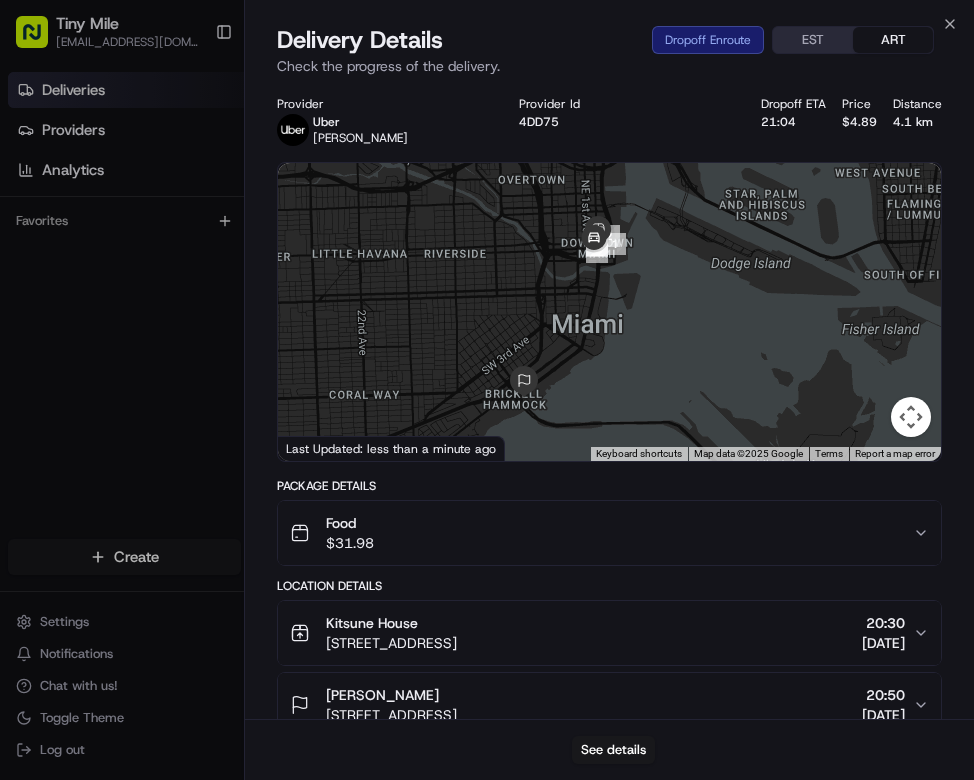 drag, startPoint x: 686, startPoint y: 422, endPoint x: 630, endPoint y: 323, distance: 113.74094 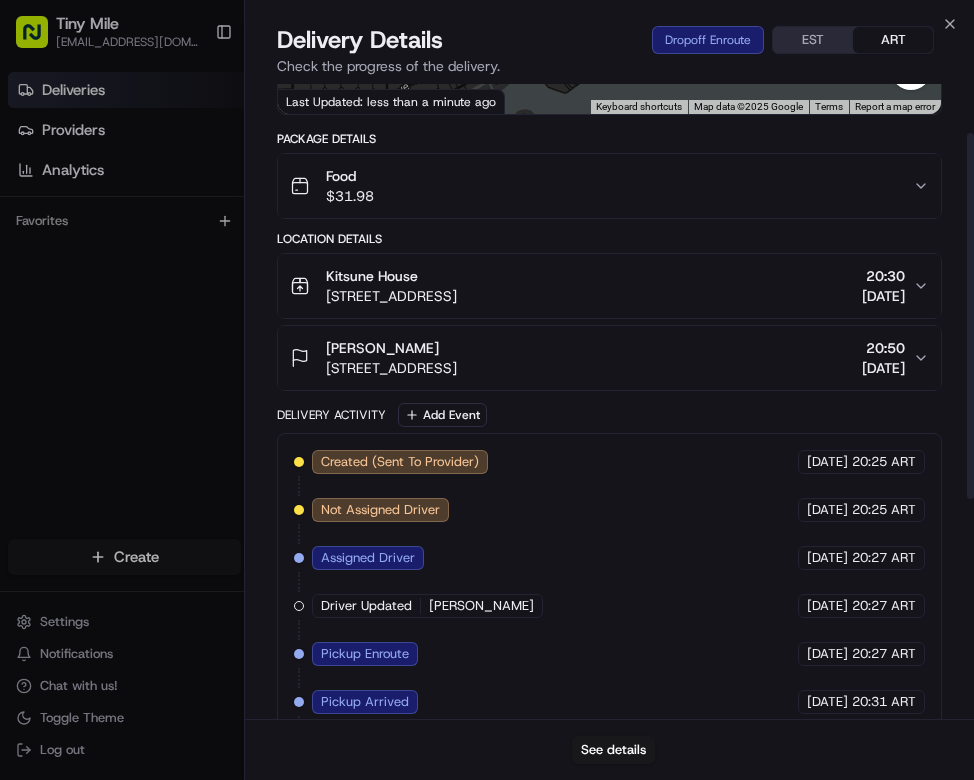 scroll, scrollTop: 0, scrollLeft: 0, axis: both 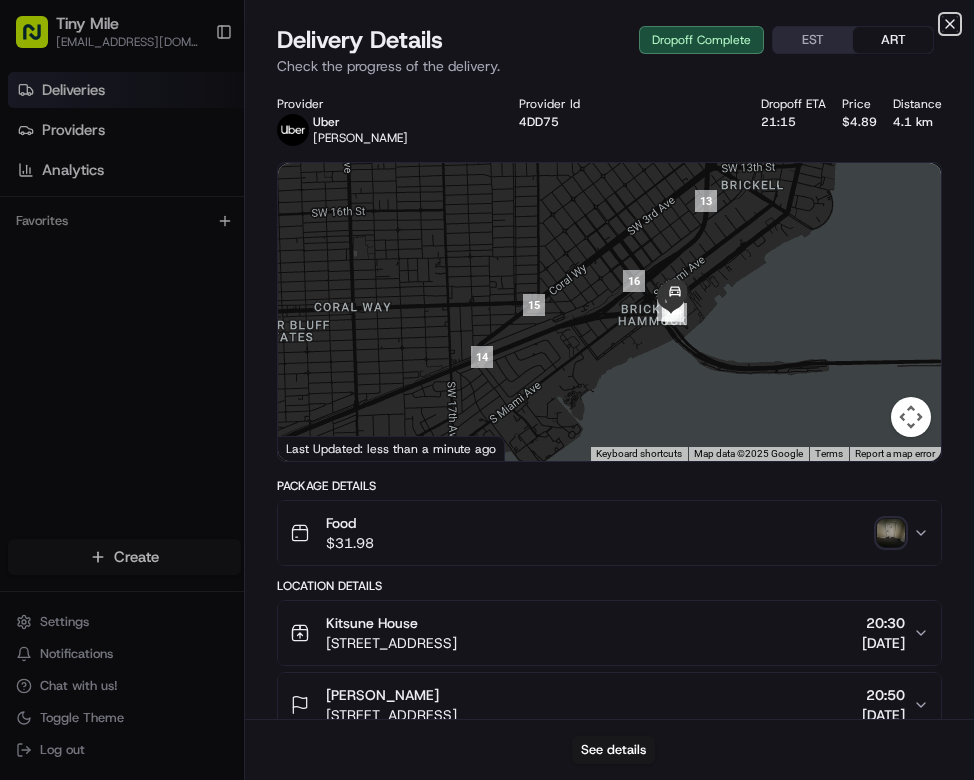click 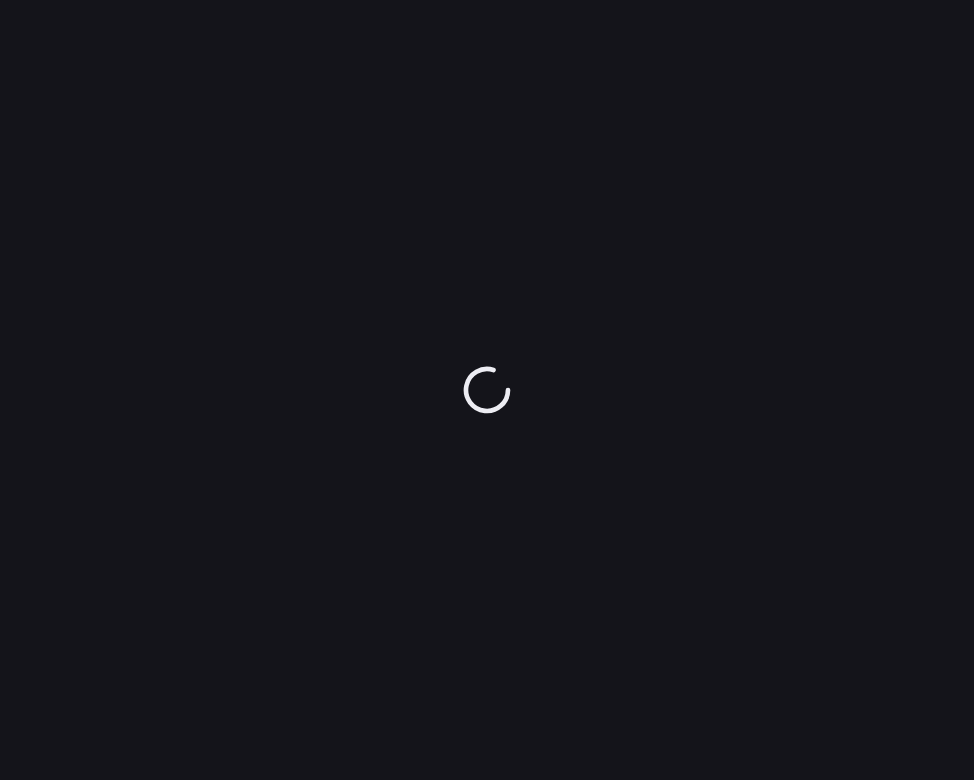 scroll, scrollTop: 0, scrollLeft: 0, axis: both 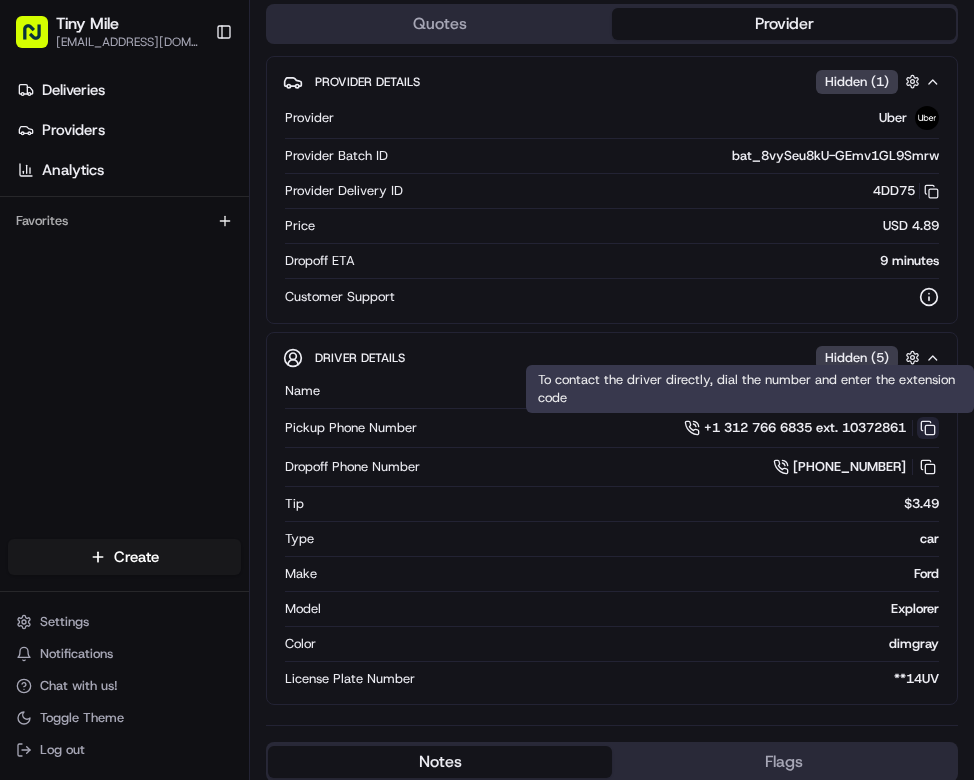 click at bounding box center [928, 428] 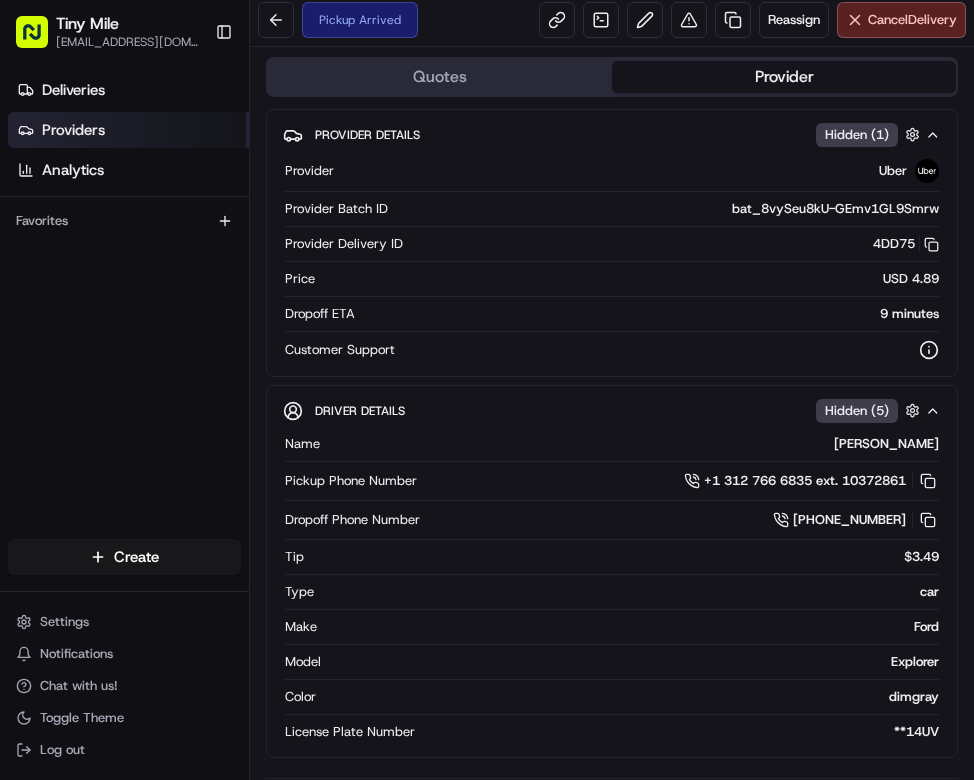 scroll, scrollTop: 0, scrollLeft: 0, axis: both 